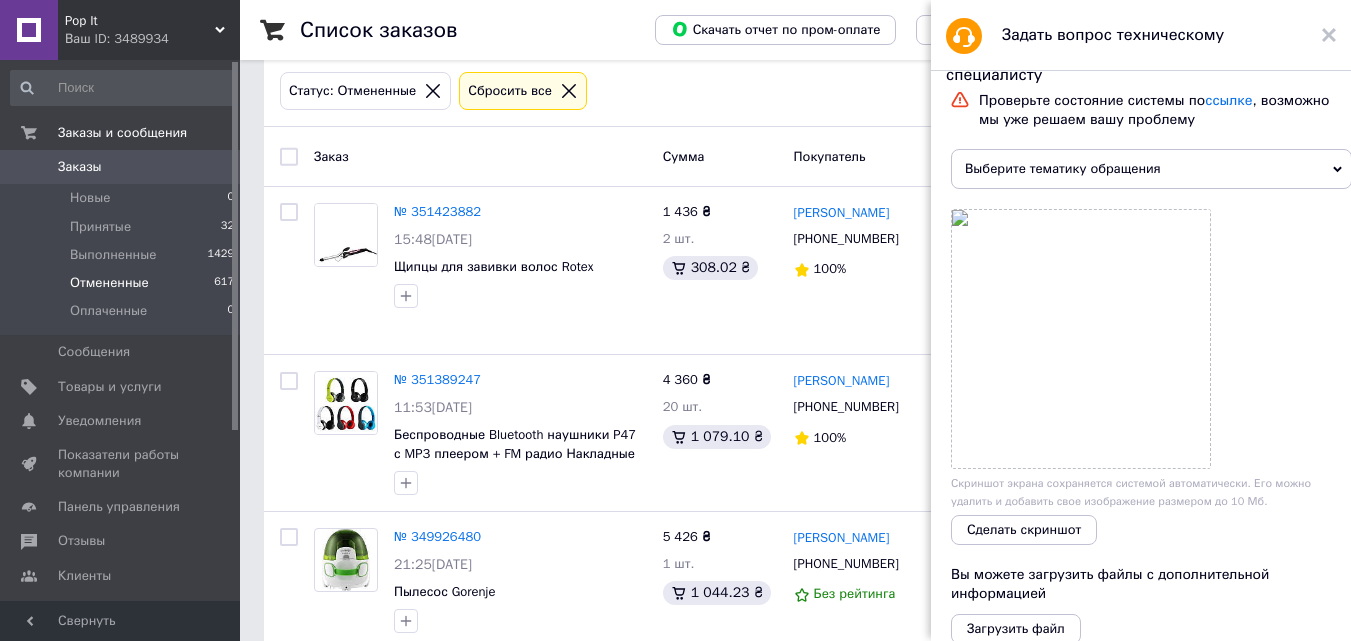 scroll, scrollTop: 100, scrollLeft: 0, axis: vertical 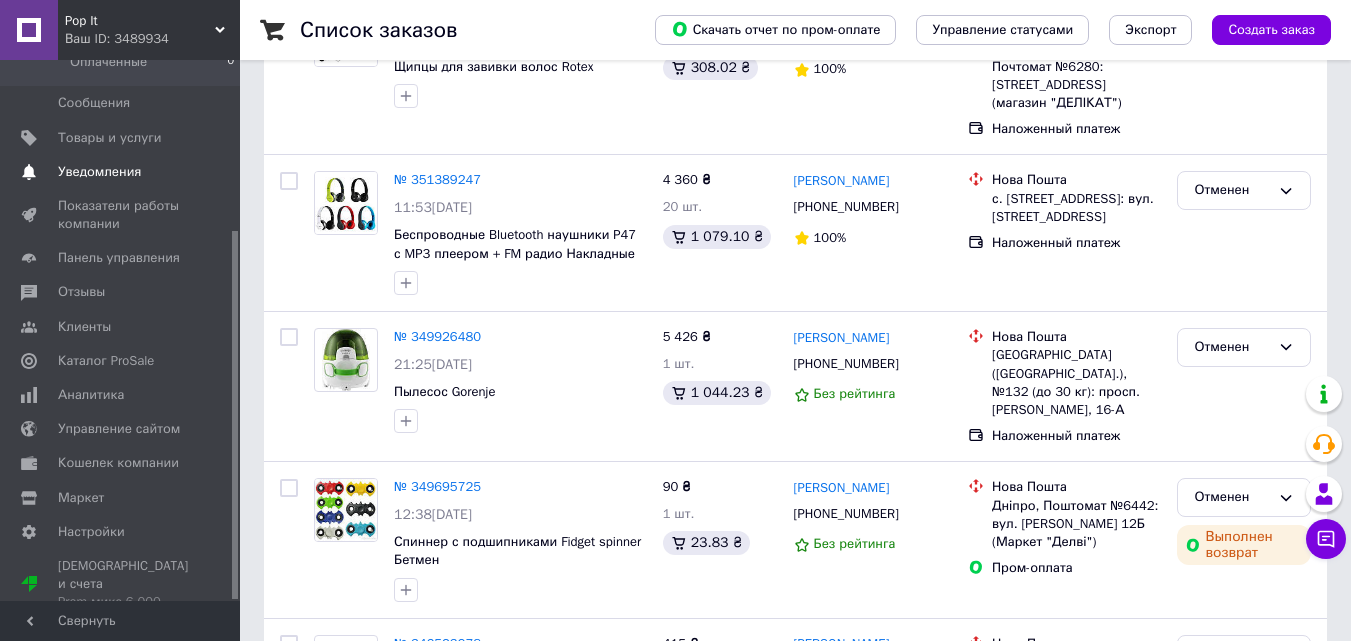 click on "Уведомления" at bounding box center (99, 172) 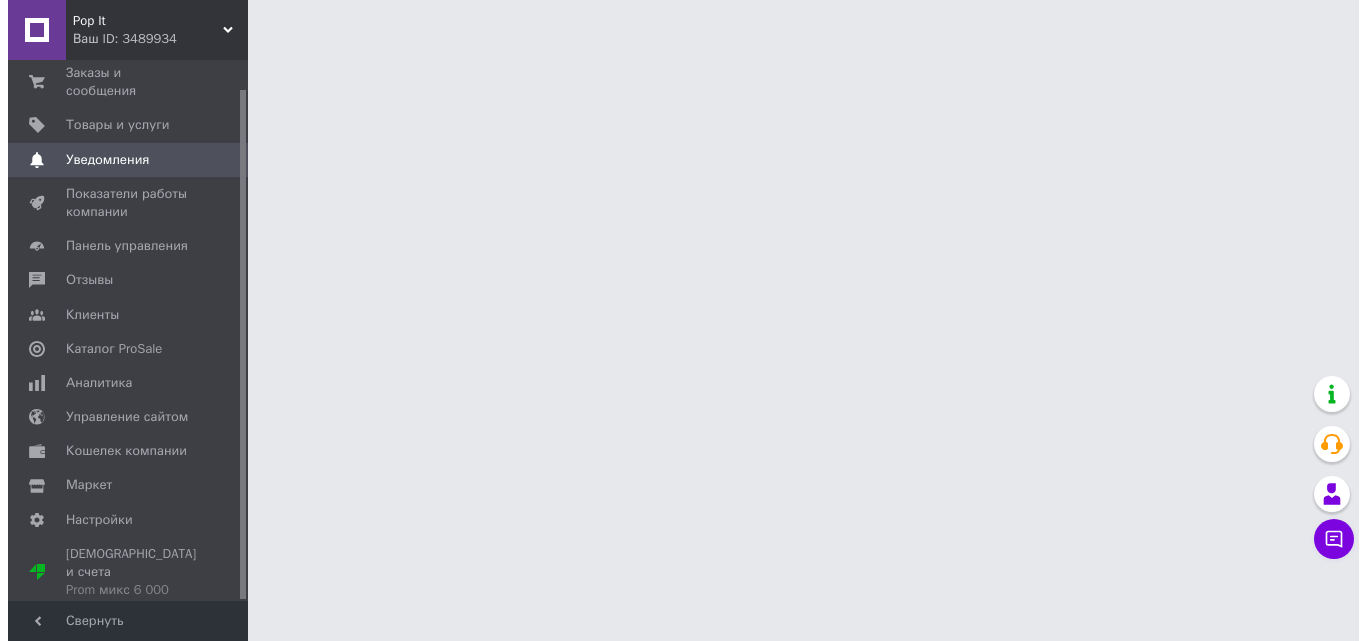 scroll, scrollTop: 0, scrollLeft: 0, axis: both 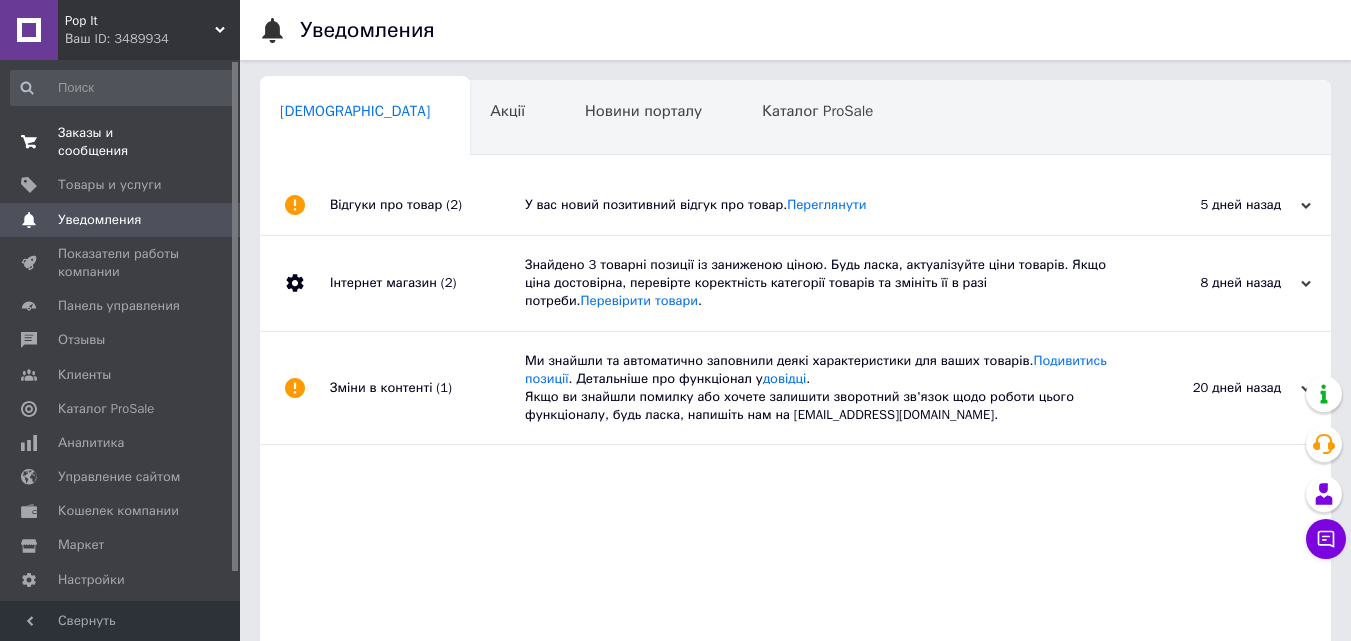 click on "Заказы и сообщения 0 0" at bounding box center (123, 142) 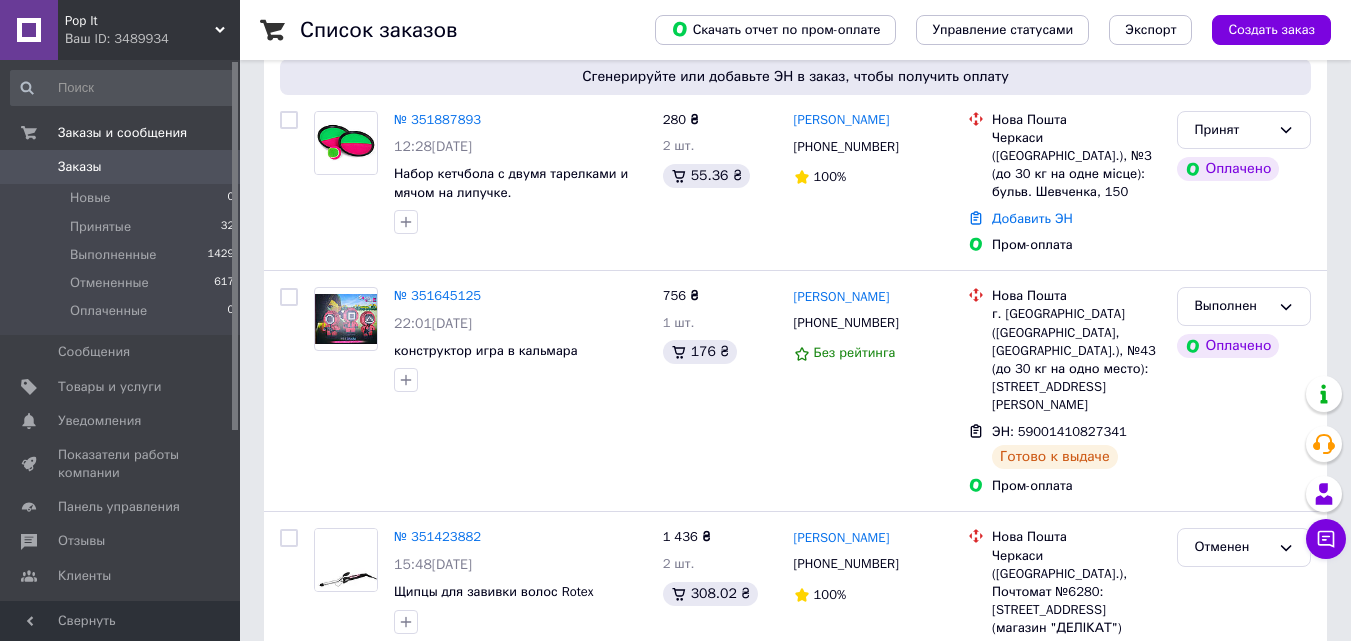scroll, scrollTop: 200, scrollLeft: 0, axis: vertical 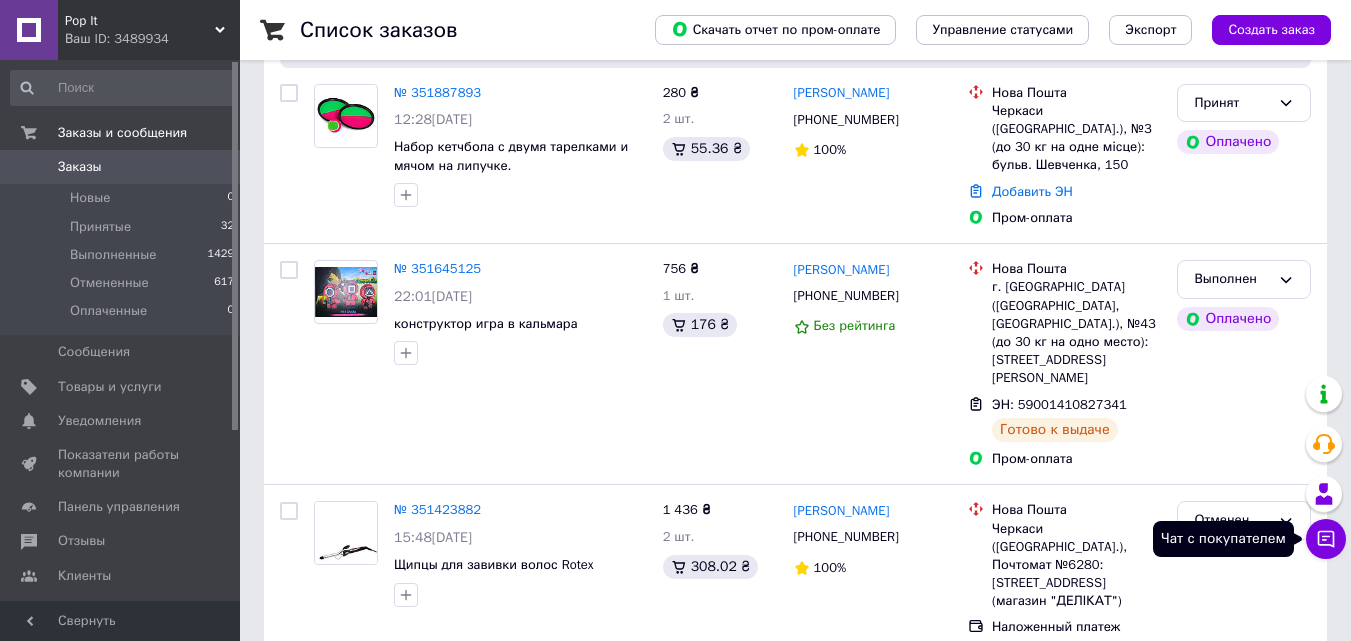 click 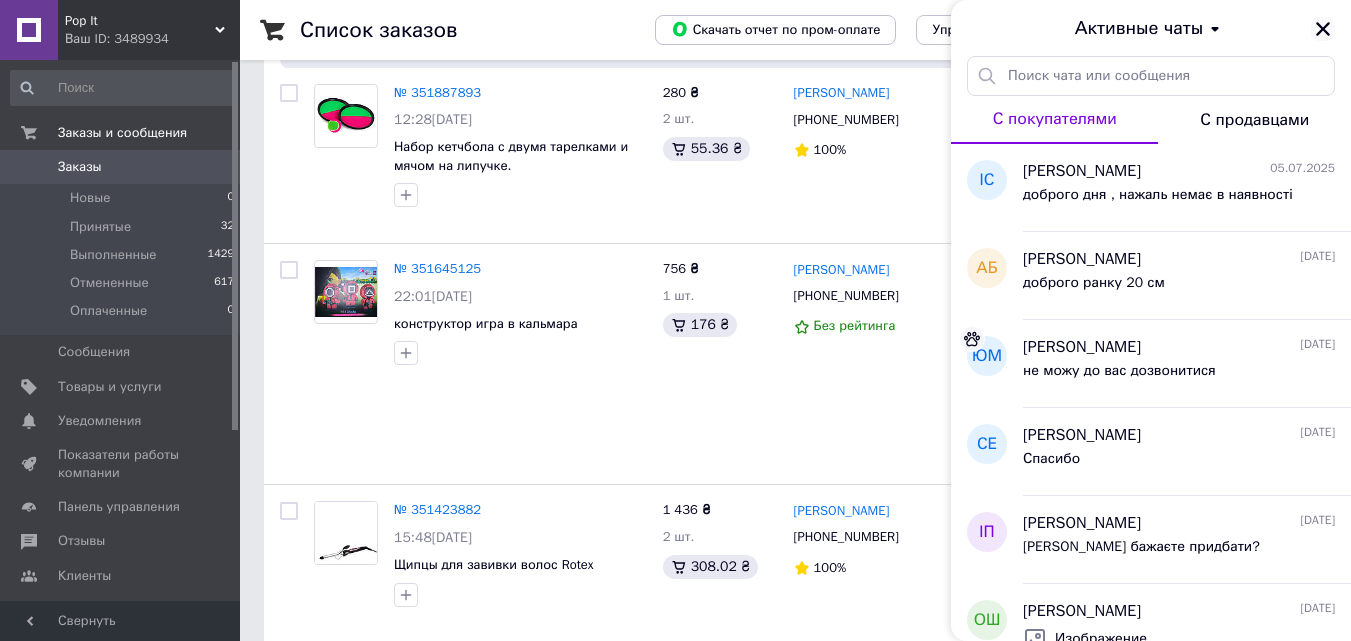 click 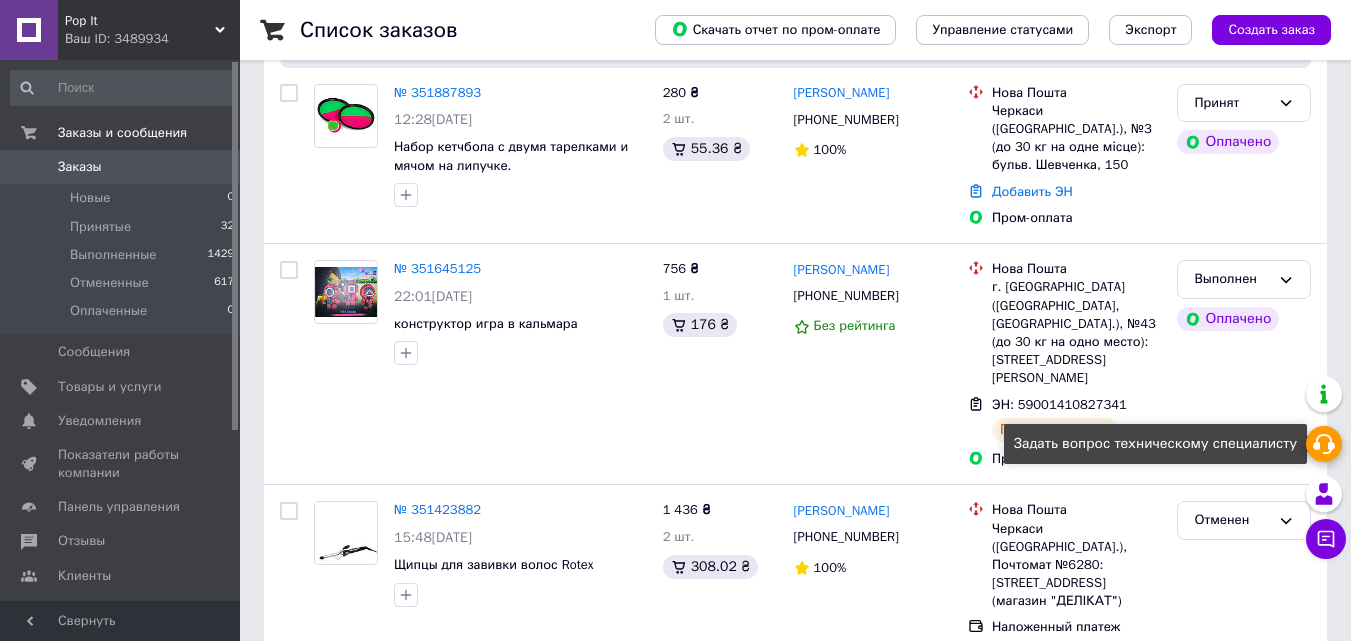 click 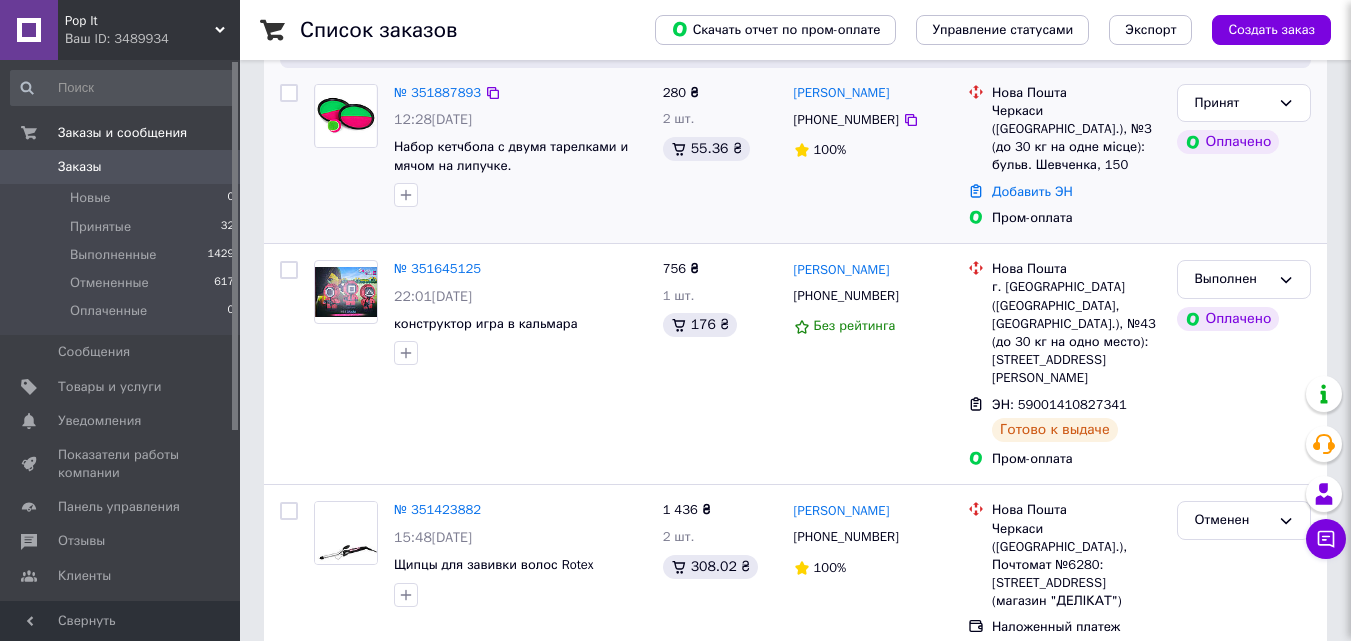 click 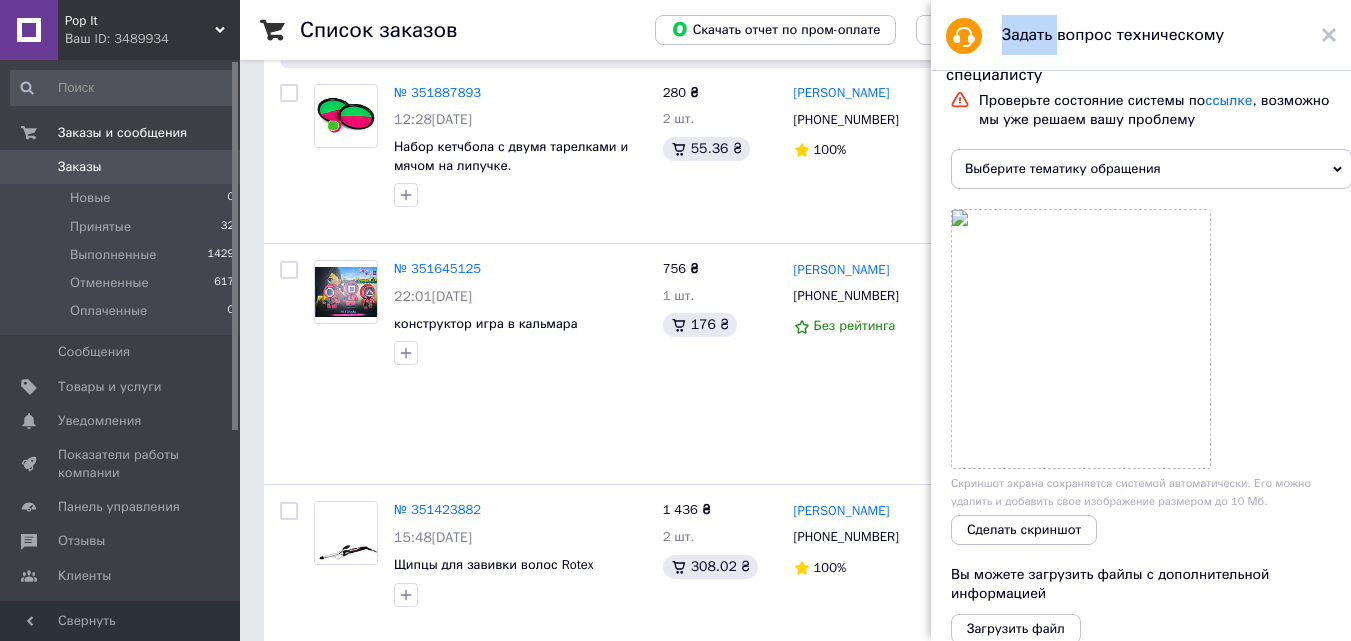 click 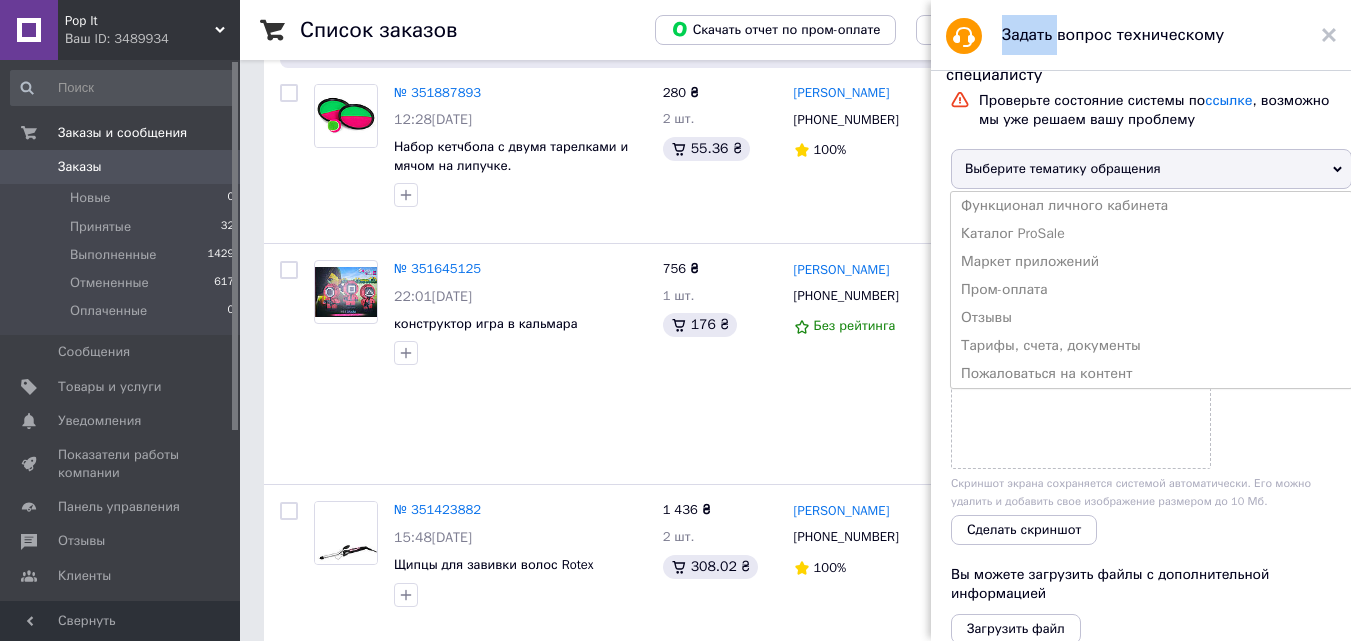 click 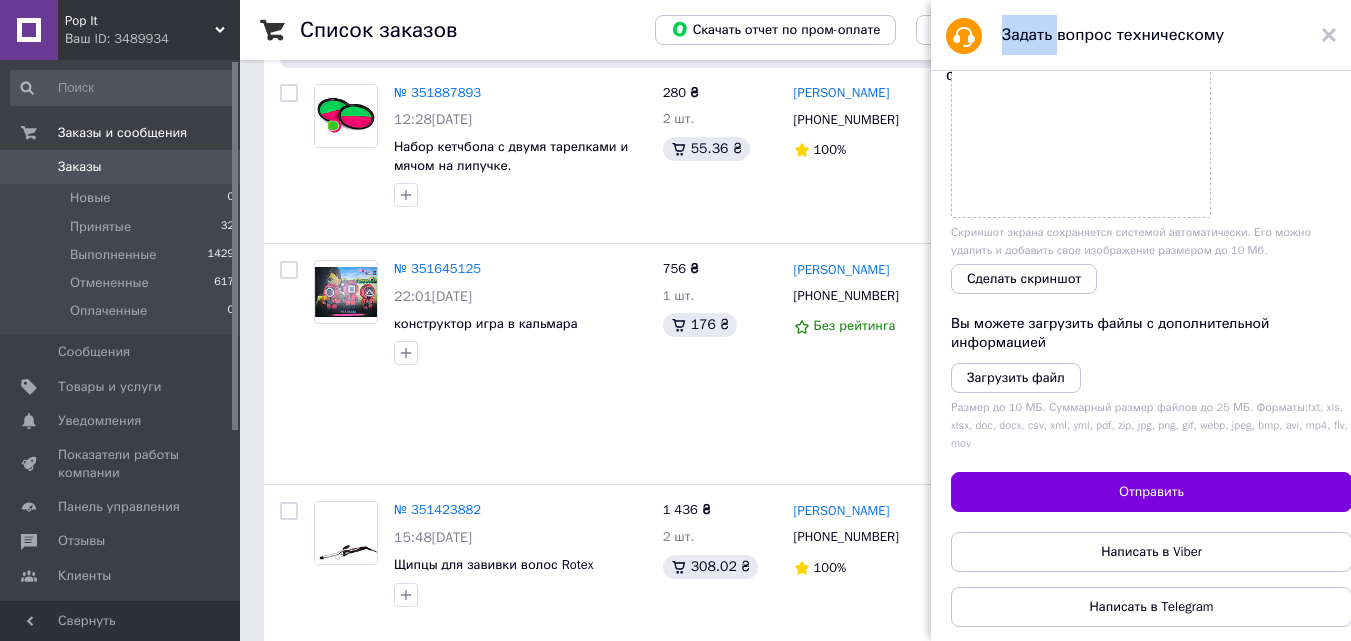 scroll, scrollTop: 262, scrollLeft: 0, axis: vertical 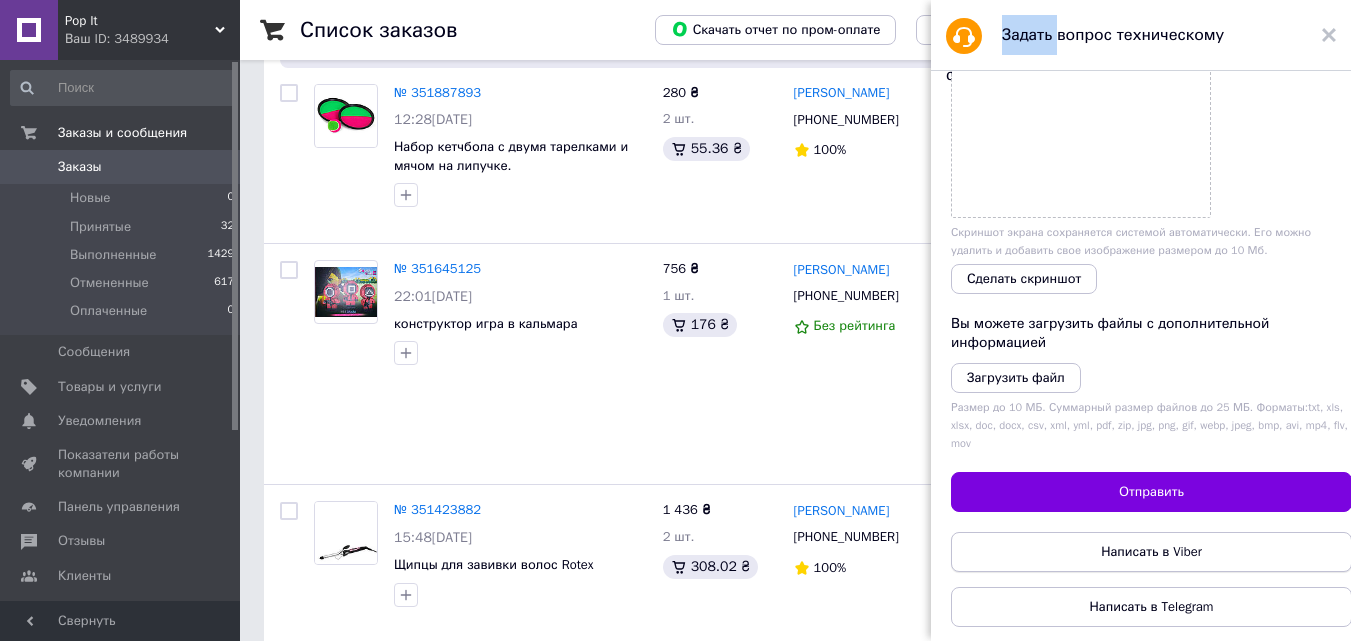 click on "Написать в Viber" at bounding box center (1151, 552) 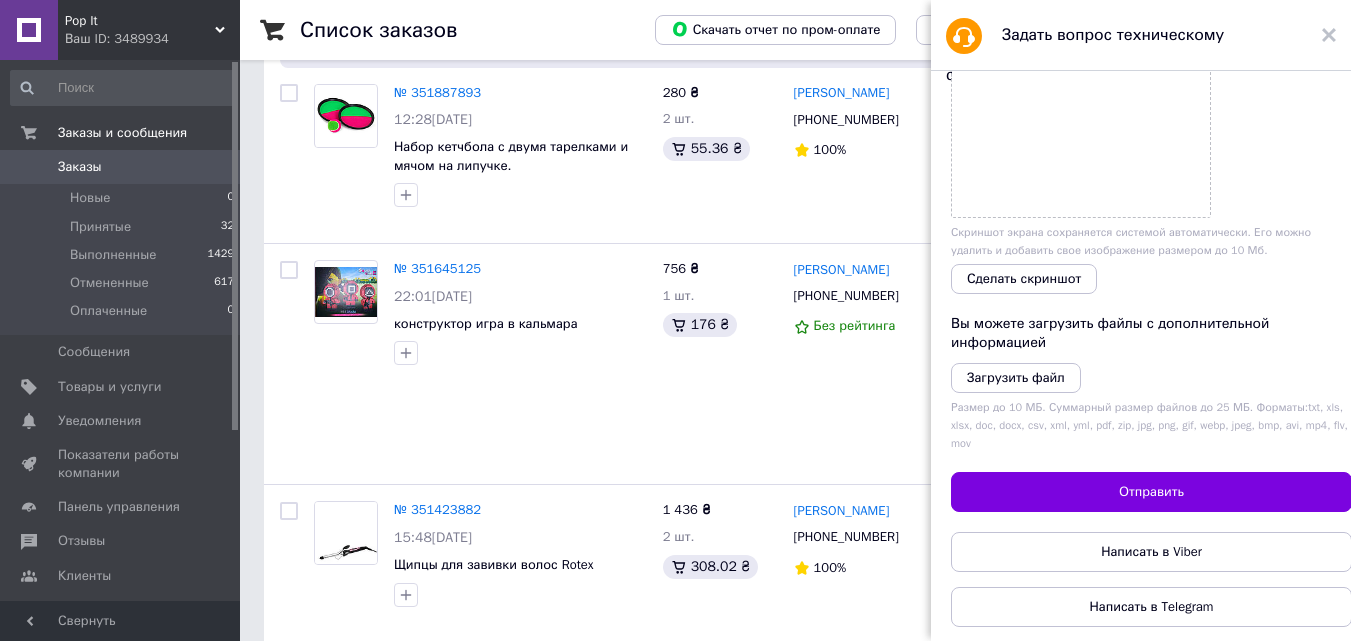 click on "Задать вопрос техническому специалисту" at bounding box center (1141, 35) 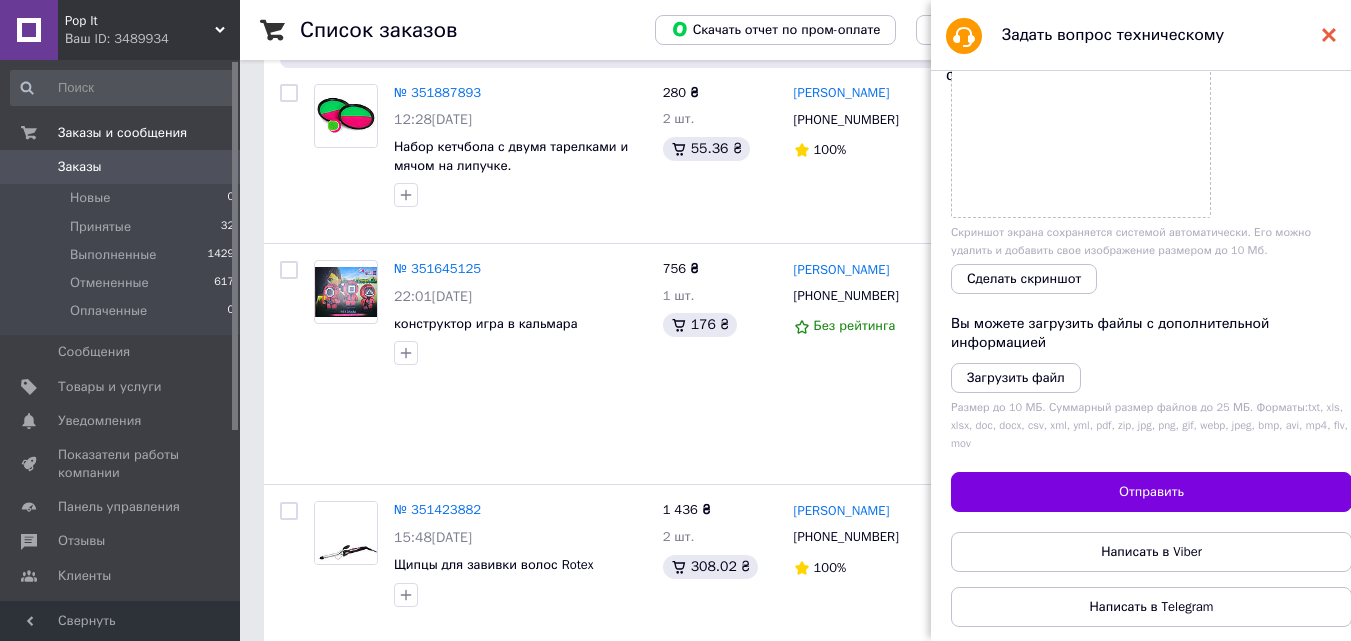 click 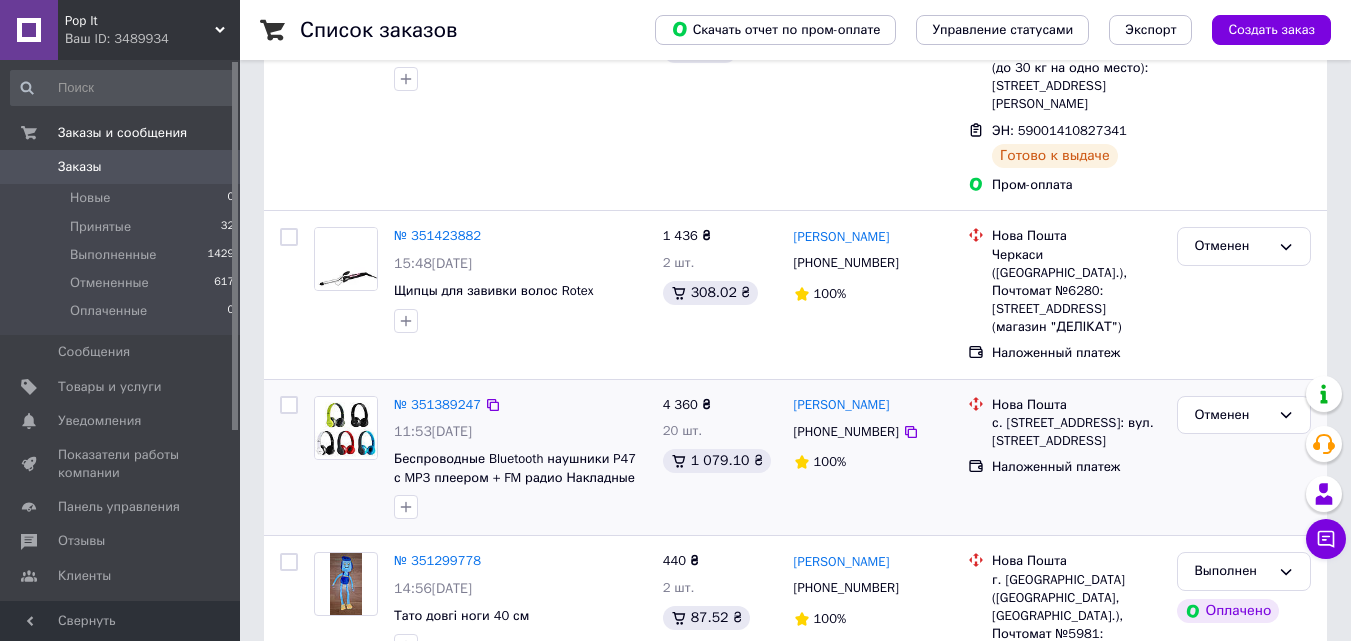 scroll, scrollTop: 600, scrollLeft: 0, axis: vertical 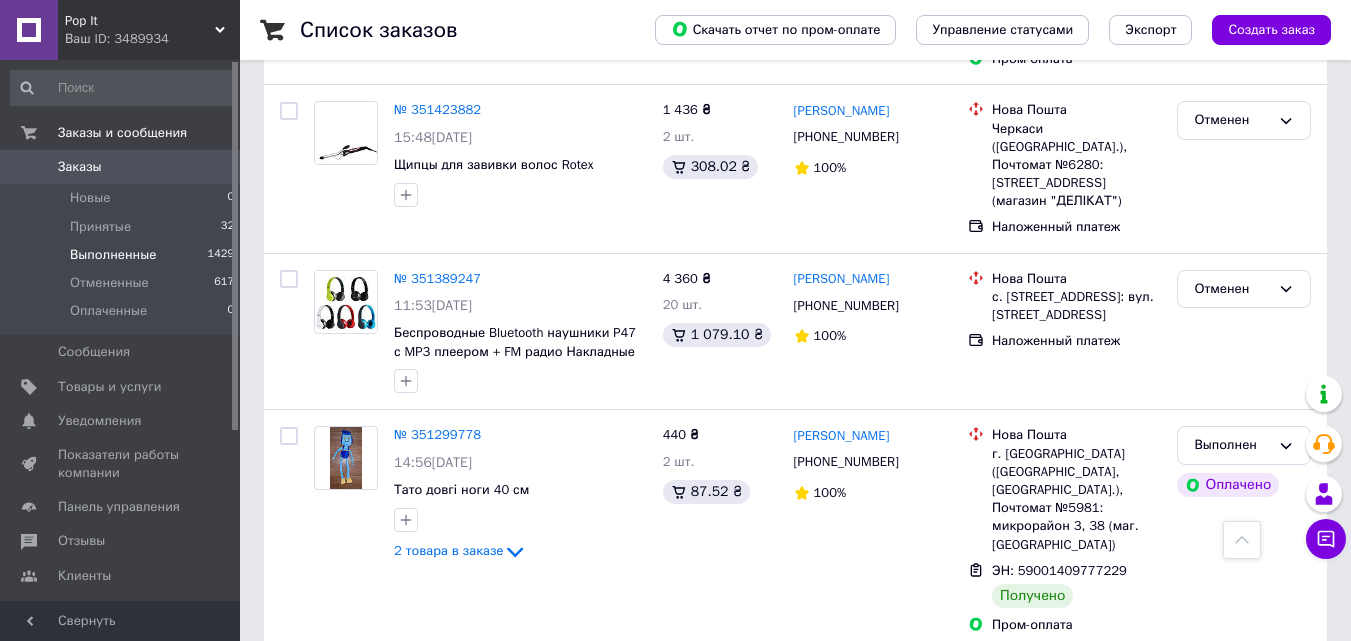 click on "Выполненные" at bounding box center (113, 255) 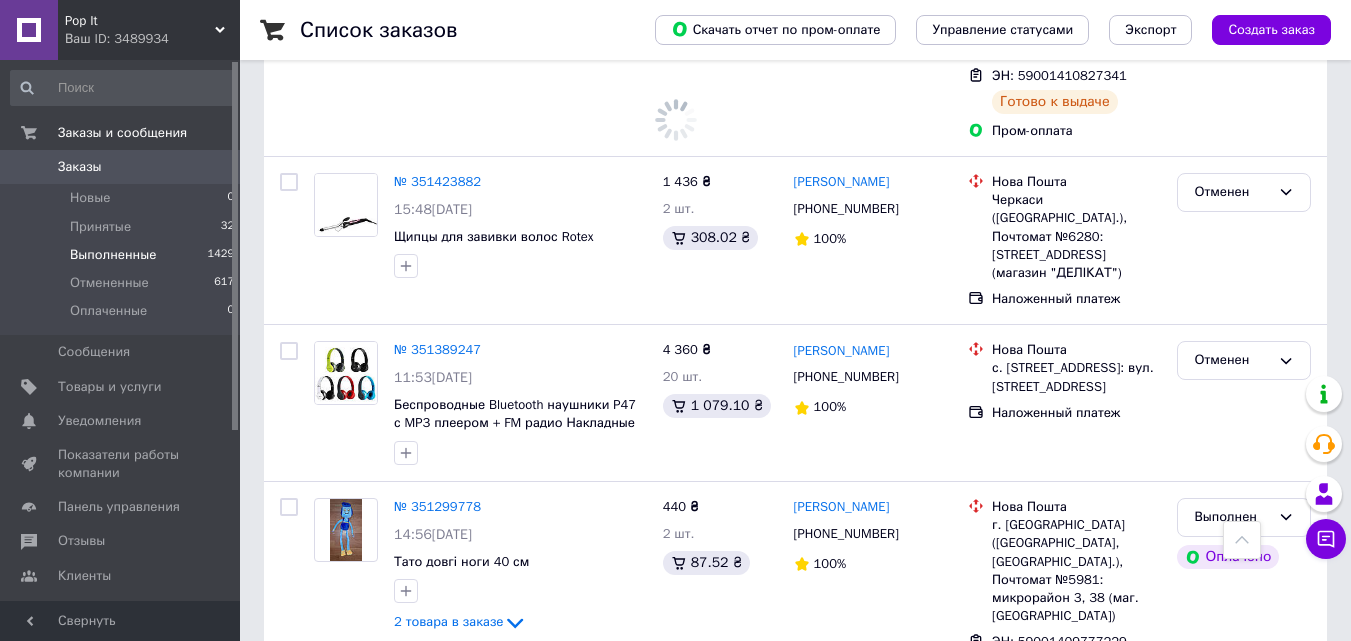 scroll, scrollTop: 672, scrollLeft: 0, axis: vertical 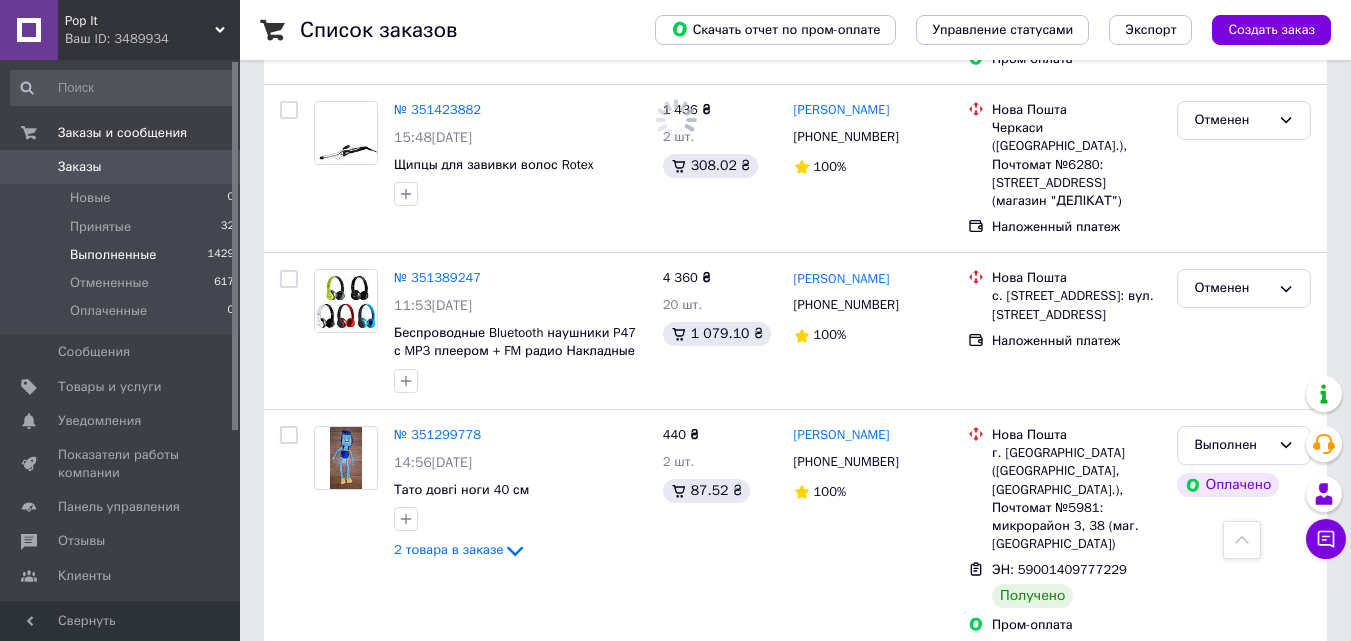 click on "Выполненные" at bounding box center [113, 255] 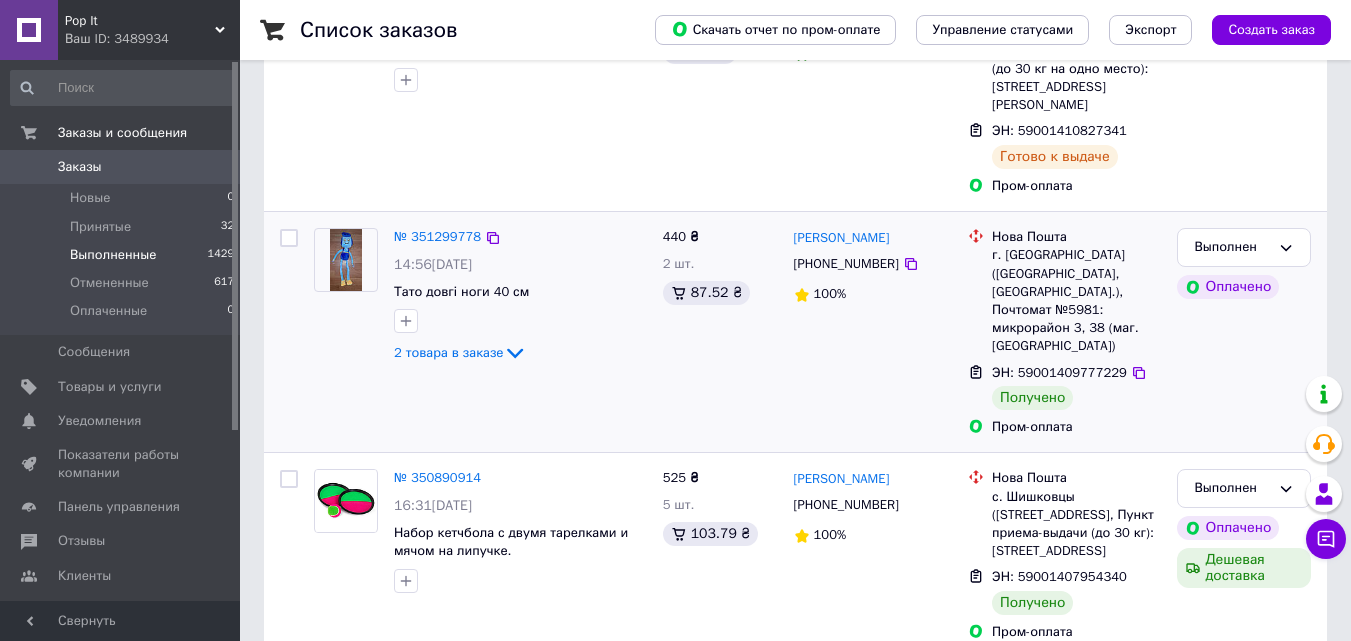 scroll, scrollTop: 400, scrollLeft: 0, axis: vertical 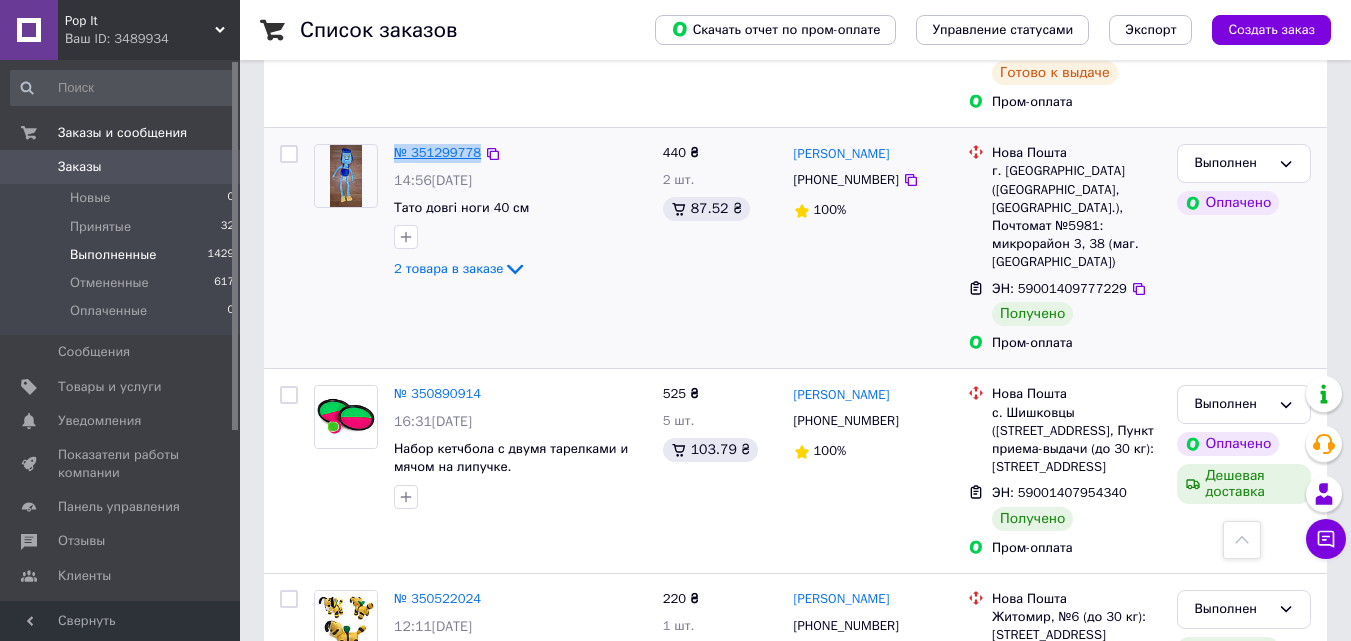 drag, startPoint x: 477, startPoint y: 133, endPoint x: 398, endPoint y: 142, distance: 79.51101 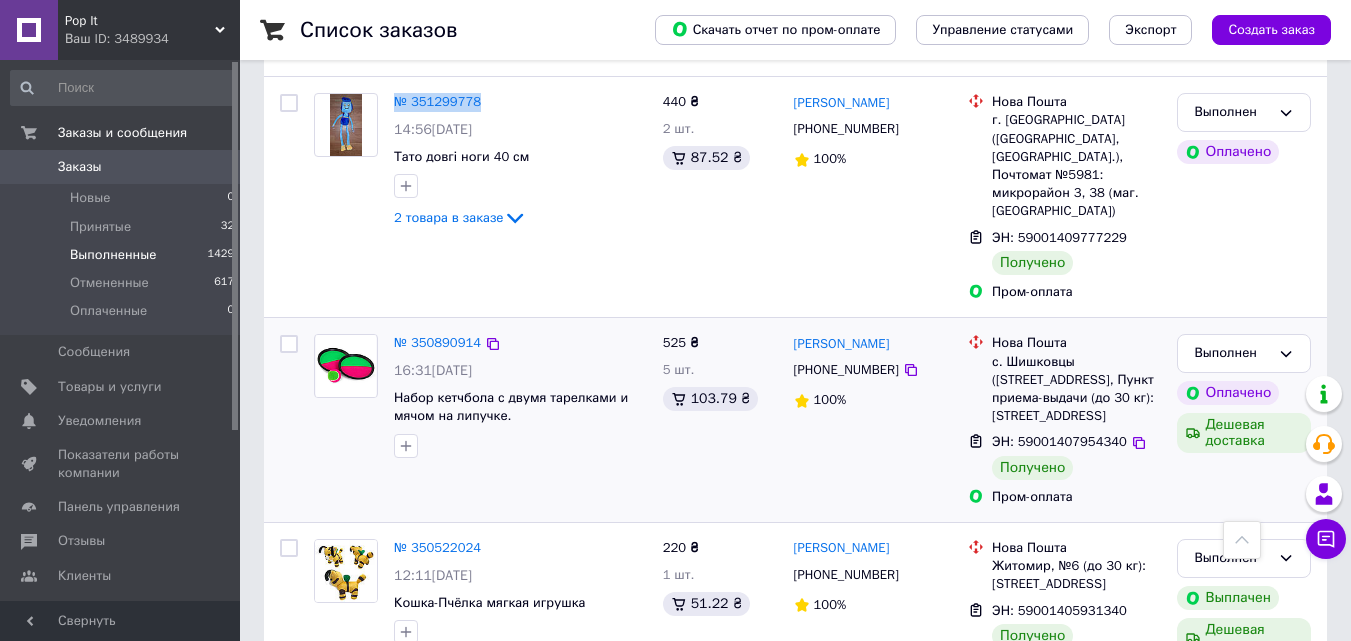 scroll, scrollTop: 500, scrollLeft: 0, axis: vertical 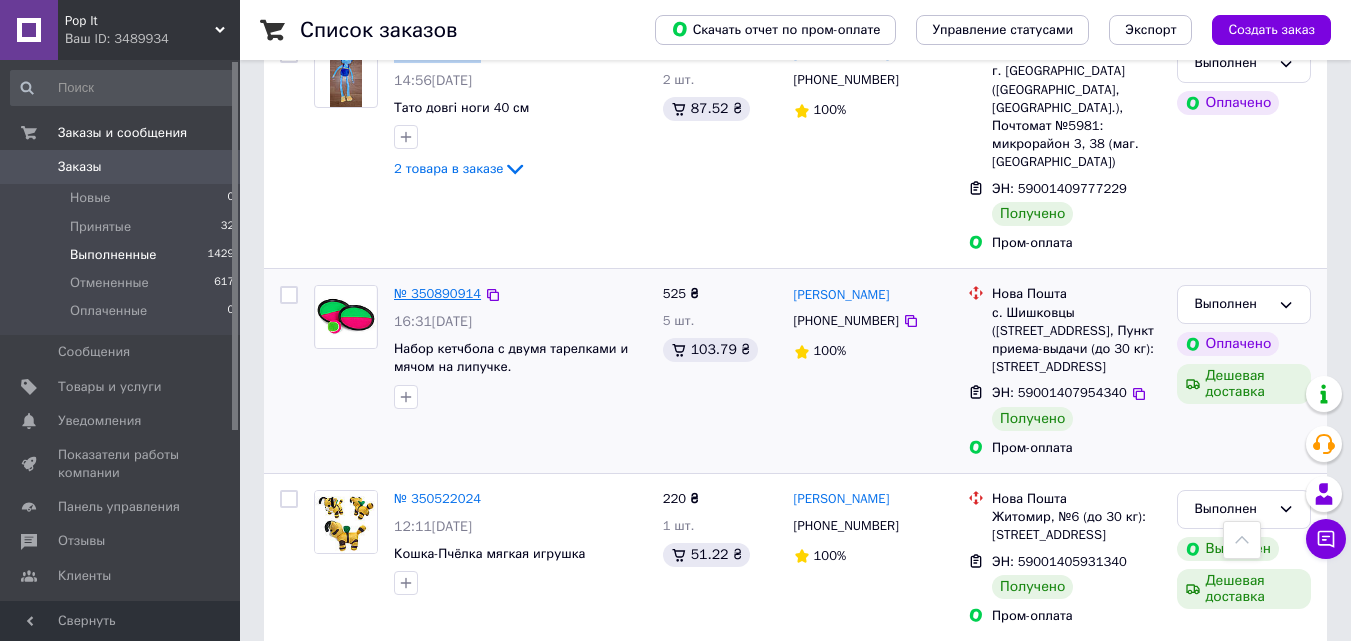 click on "№ 350890914" at bounding box center [437, 293] 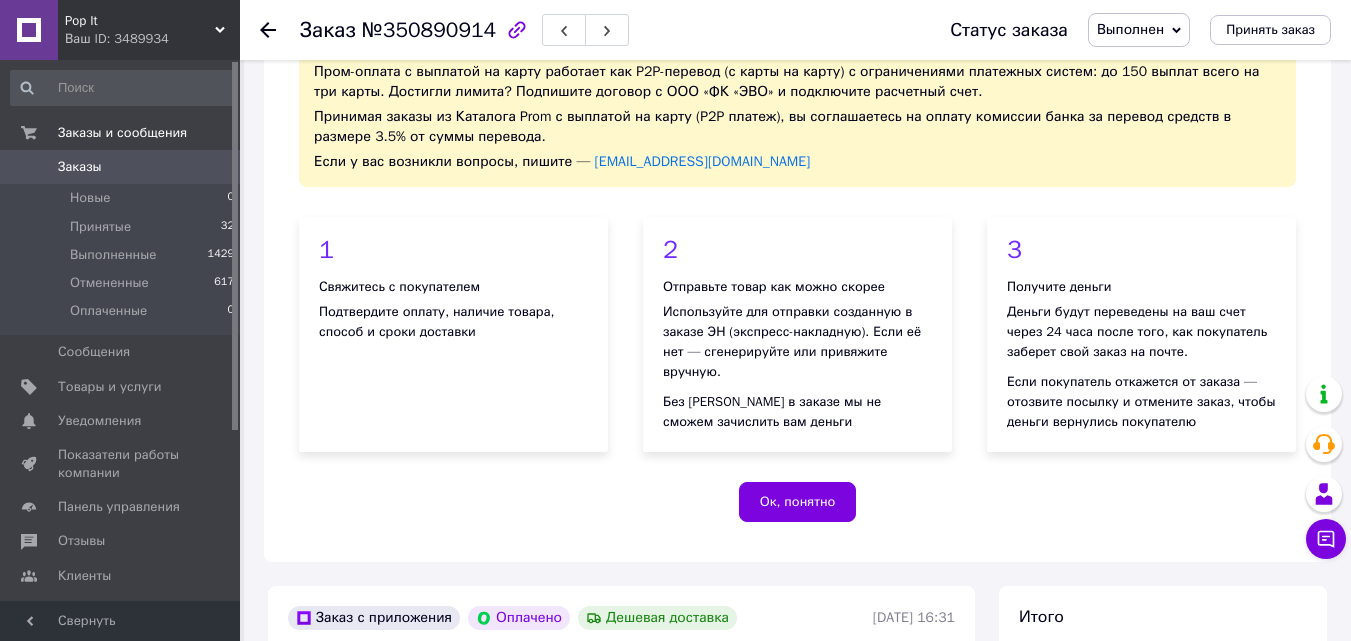 scroll, scrollTop: 500, scrollLeft: 0, axis: vertical 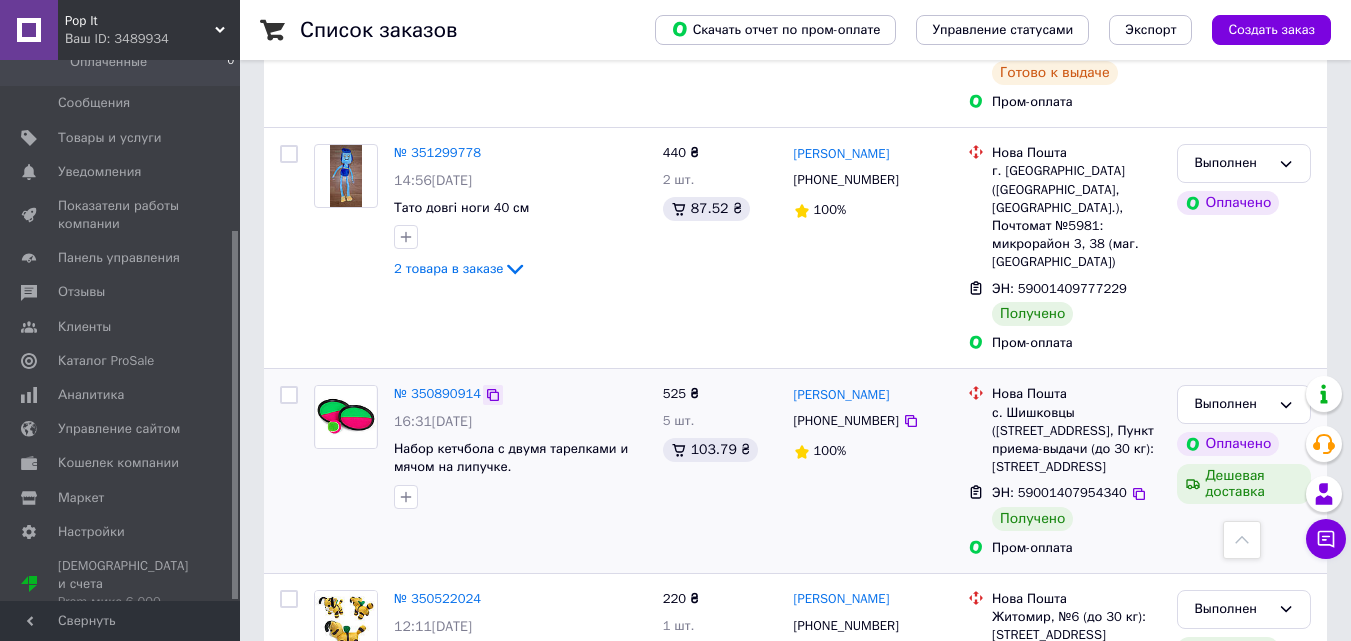 click 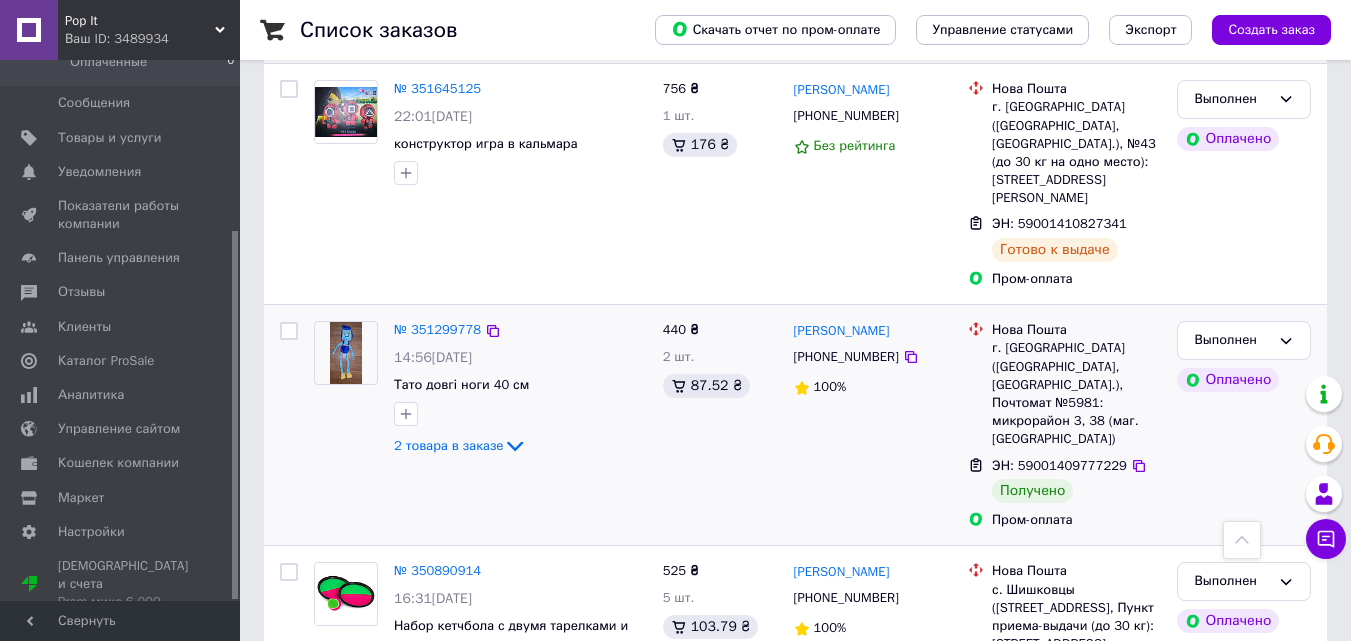 scroll, scrollTop: 0, scrollLeft: 0, axis: both 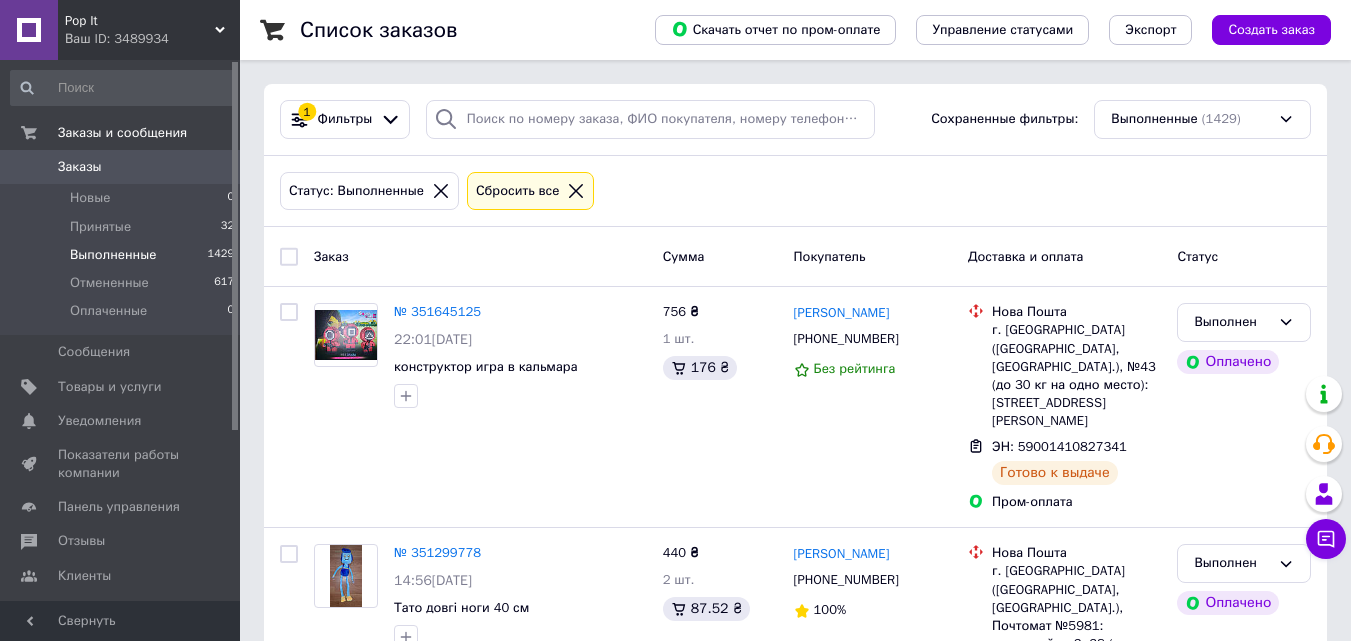 click on "Заказы" at bounding box center (80, 167) 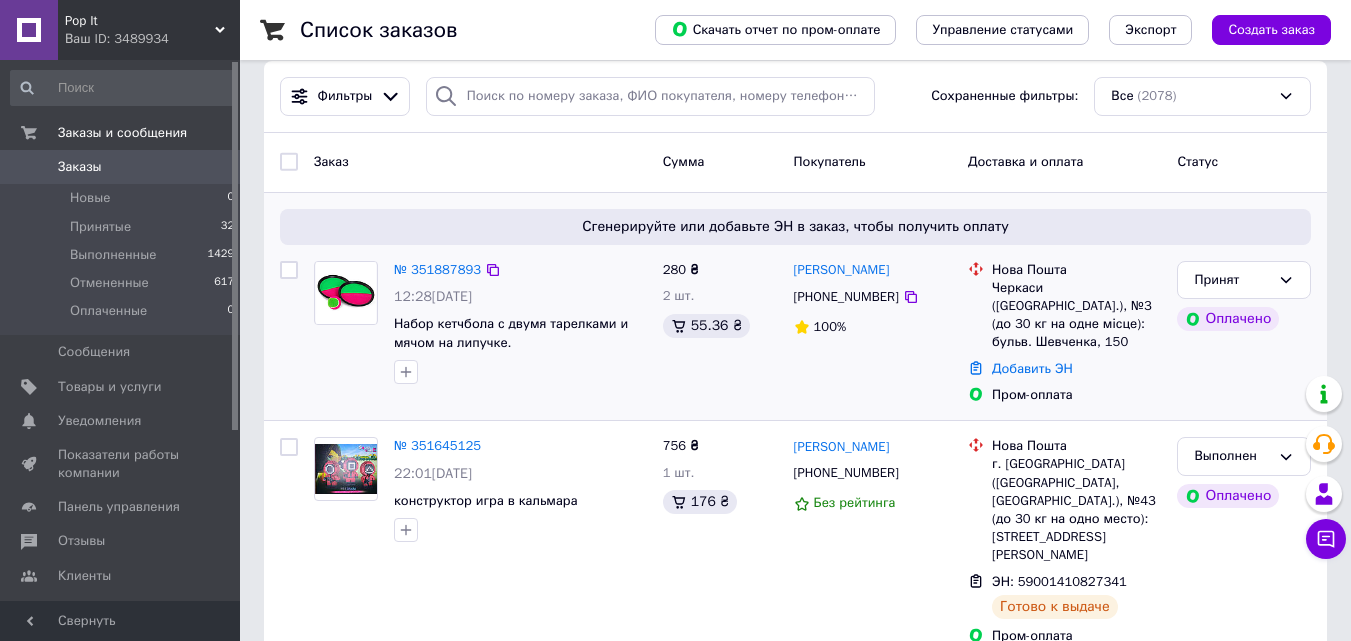 scroll, scrollTop: 0, scrollLeft: 0, axis: both 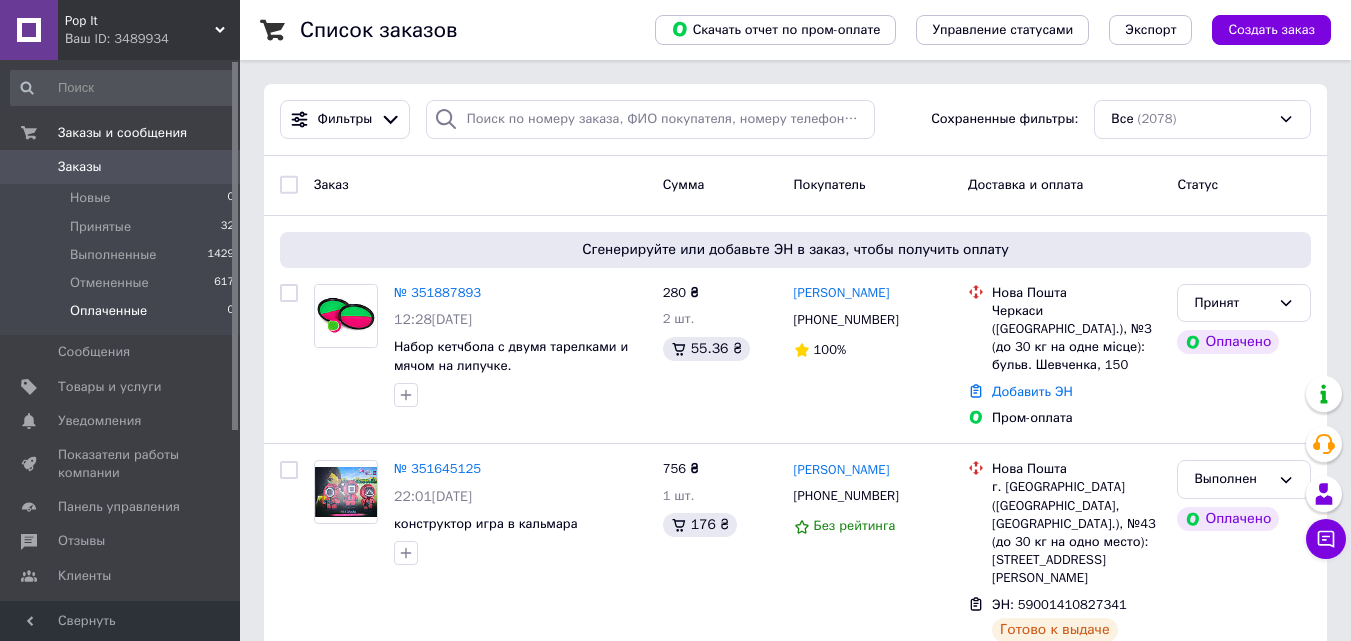 click on "Оплаченные 0" at bounding box center [123, 316] 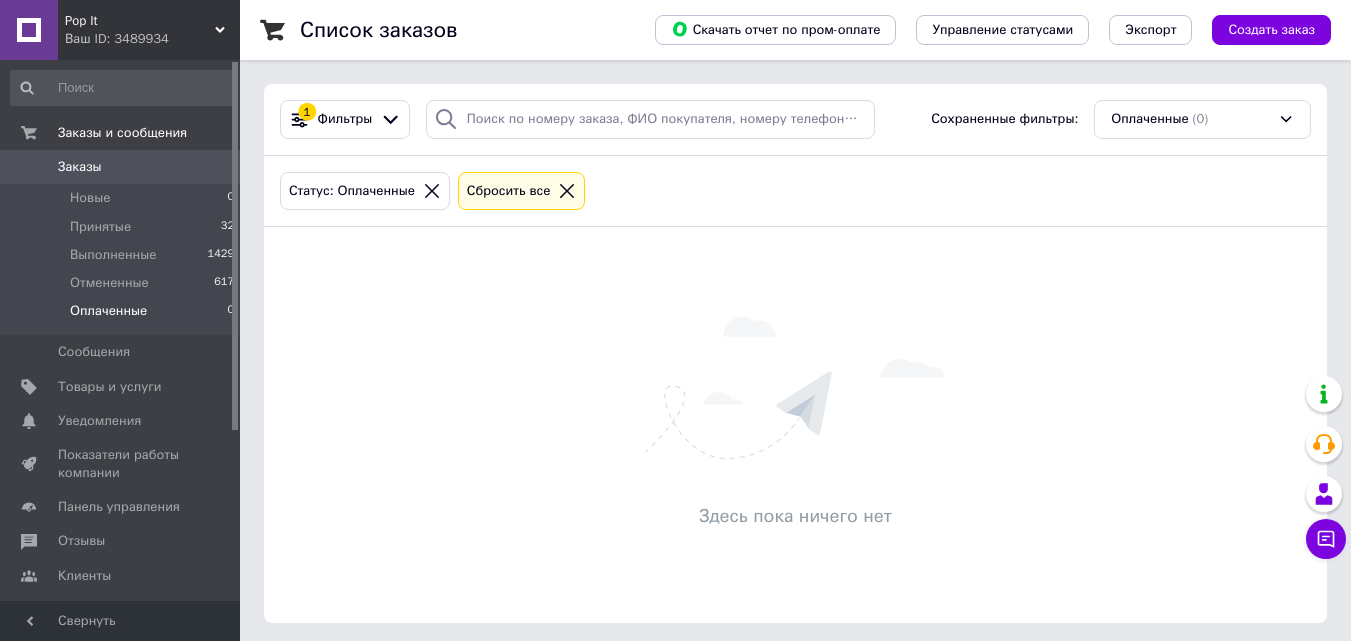 click on "Заказы" at bounding box center (80, 167) 